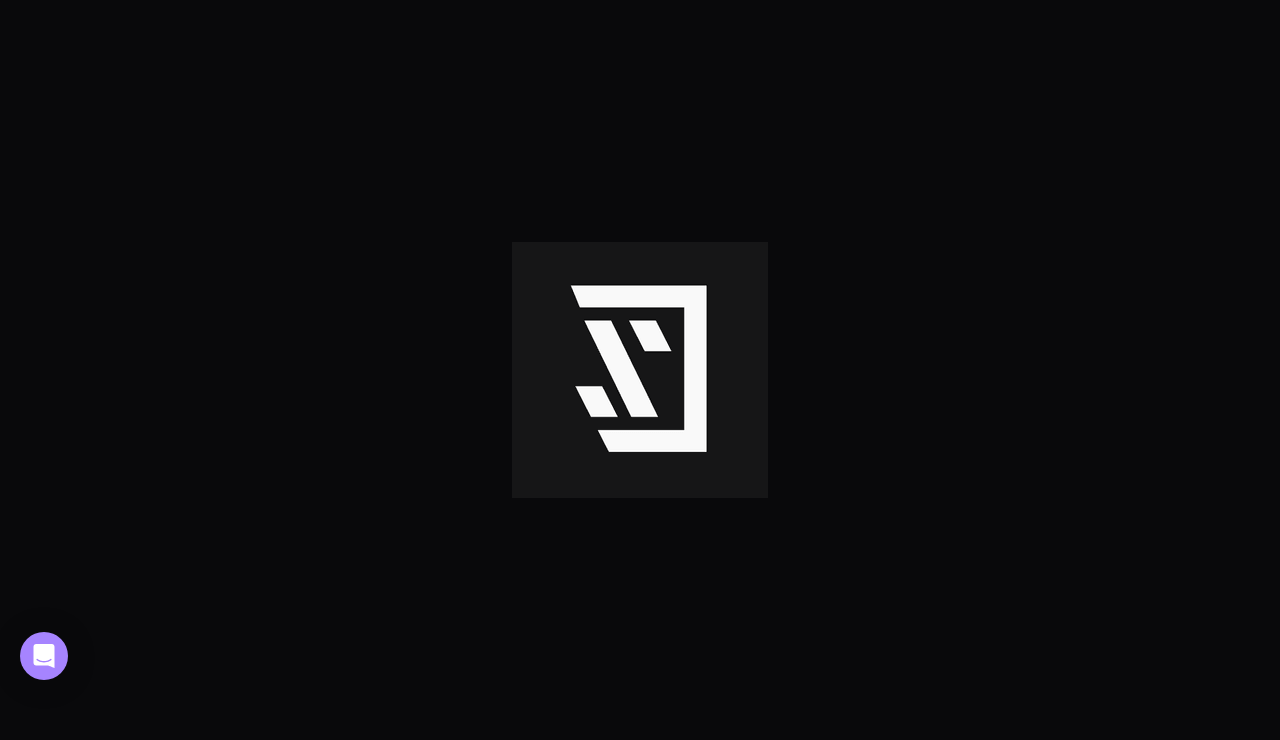 scroll, scrollTop: 0, scrollLeft: 0, axis: both 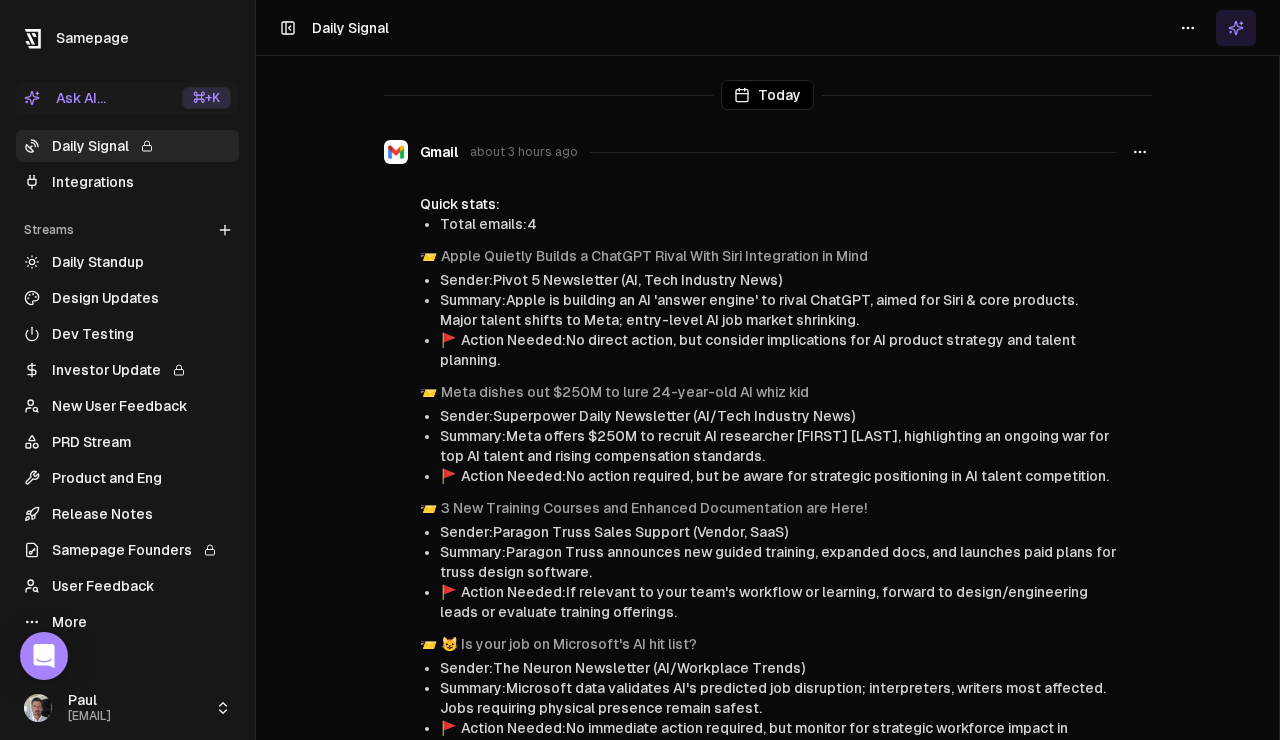 click on "Integrations" at bounding box center (127, 182) 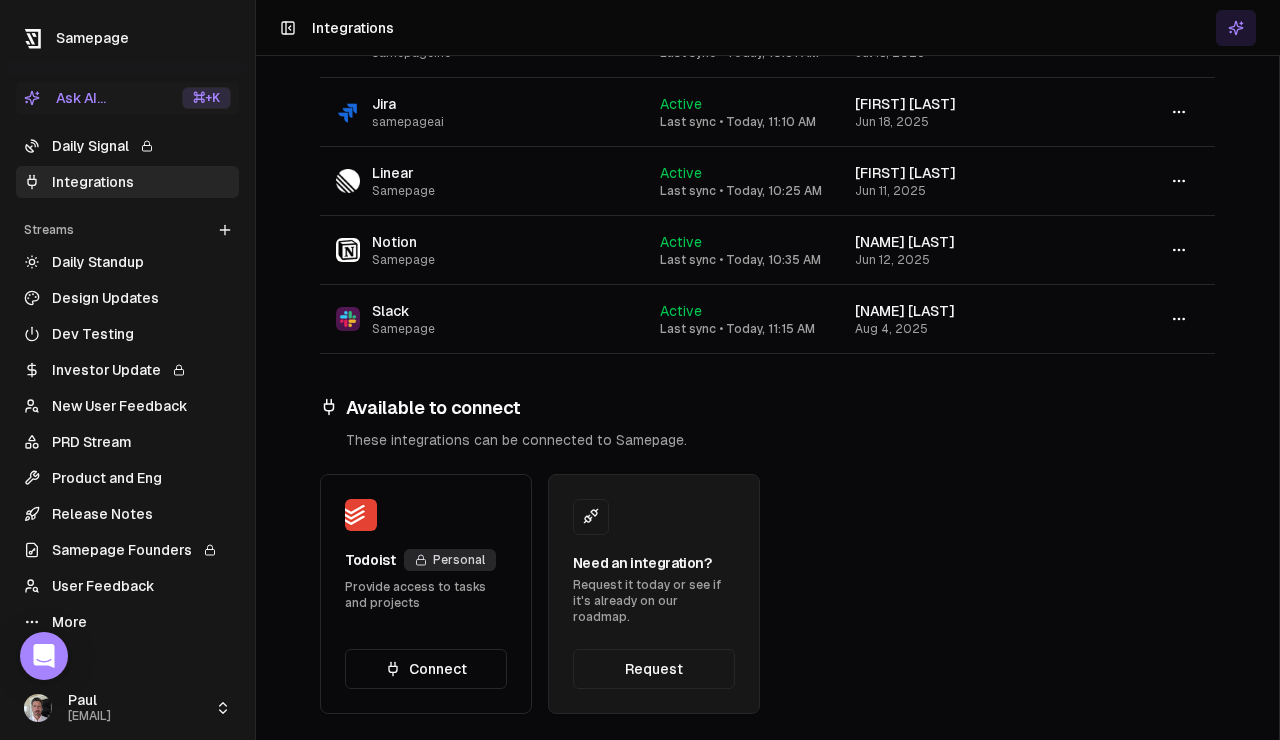 scroll, scrollTop: 0, scrollLeft: 0, axis: both 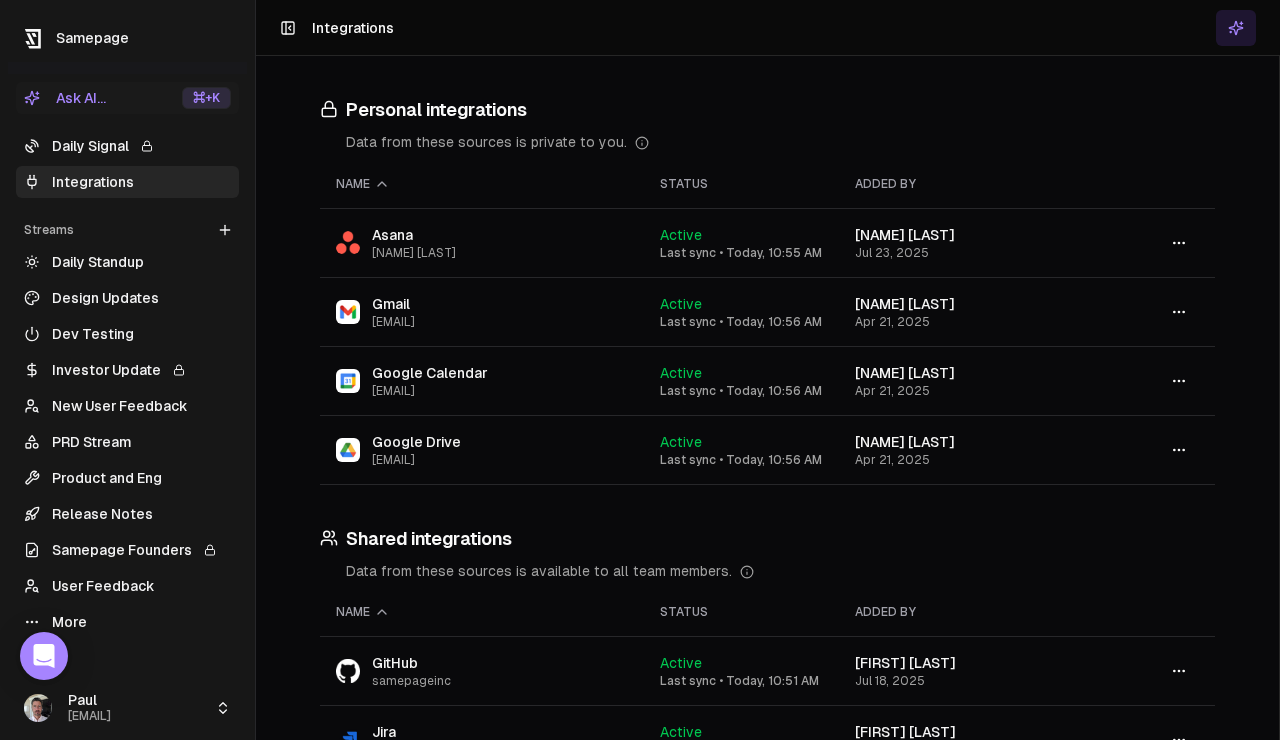 click on "Dev Testing" at bounding box center (127, 334) 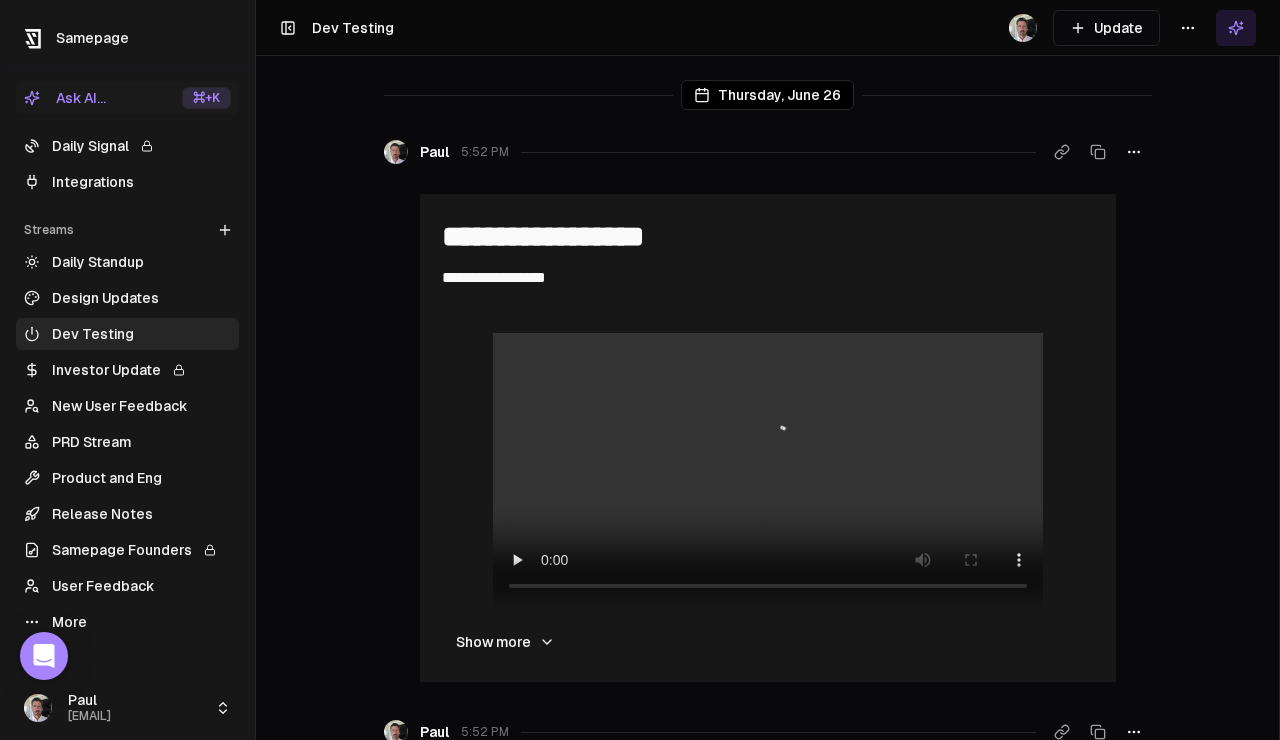 click on "**********" at bounding box center [640, 370] 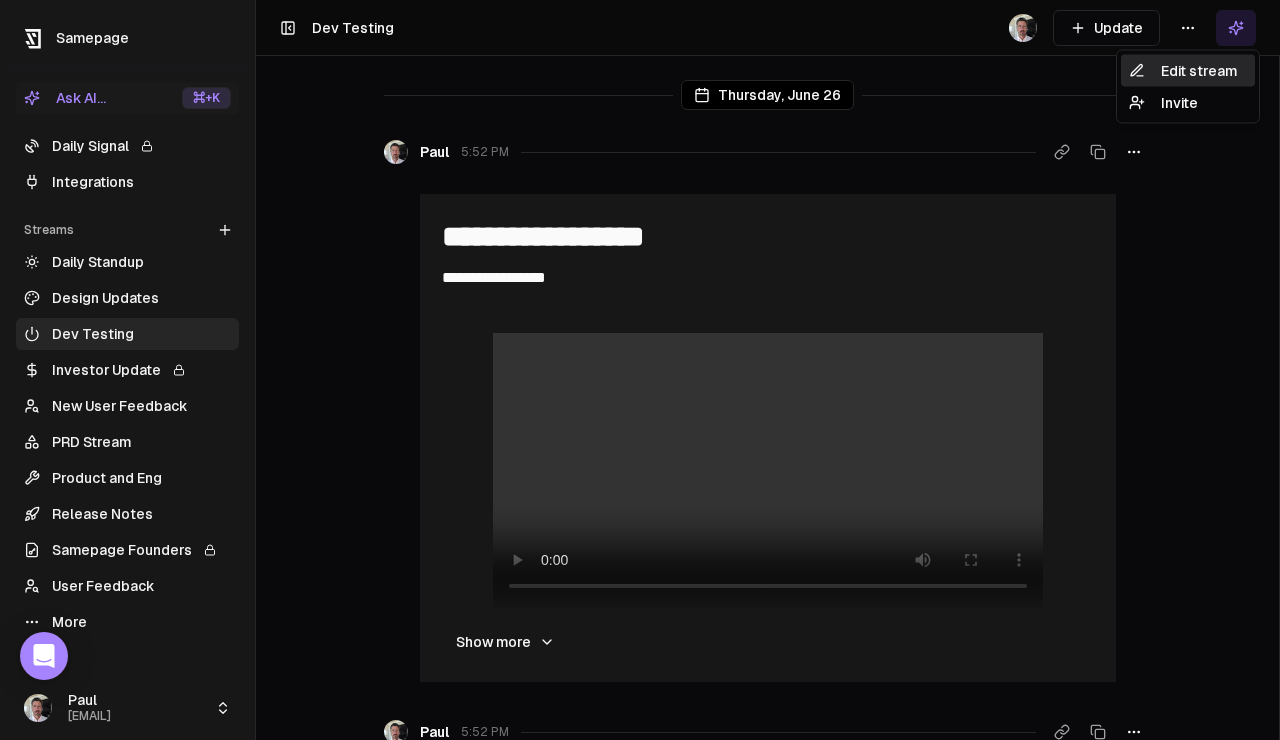 click on "Edit stream" at bounding box center (1188, 71) 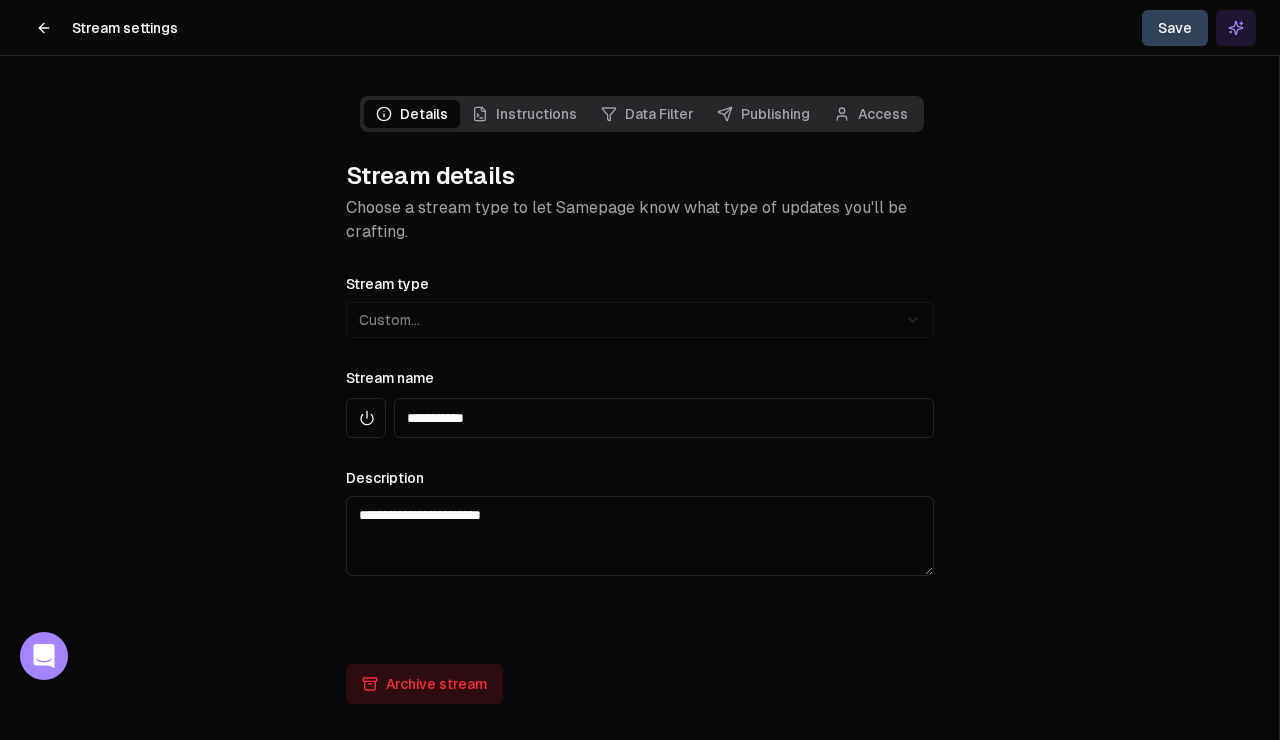 click on "Data Filter" at bounding box center [647, 114] 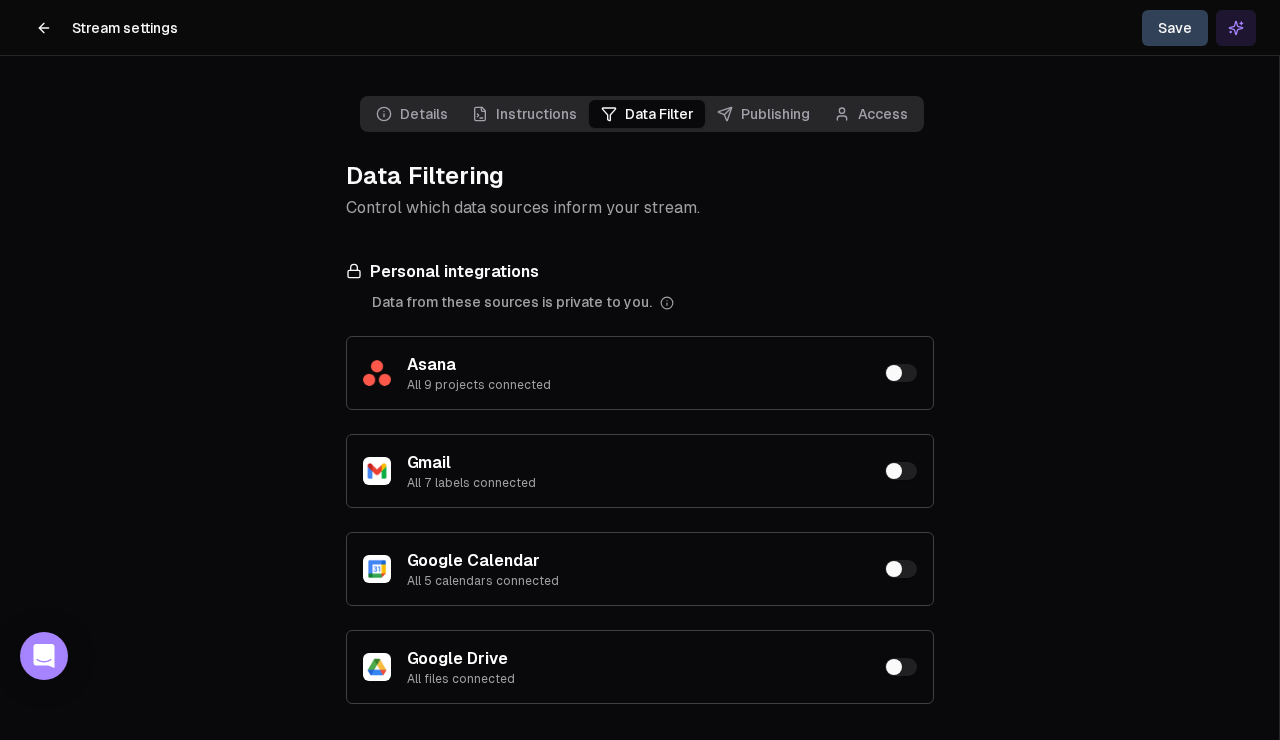 click 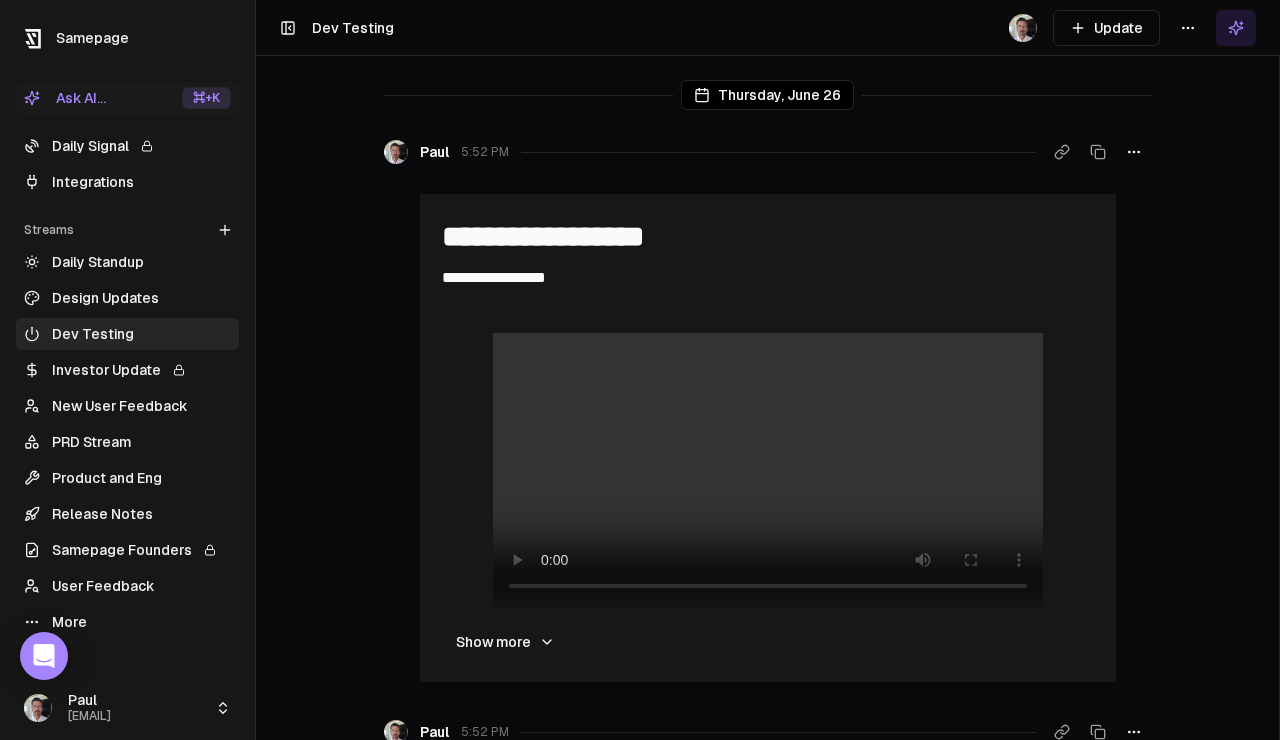 click on "Daily Signal" at bounding box center (127, 146) 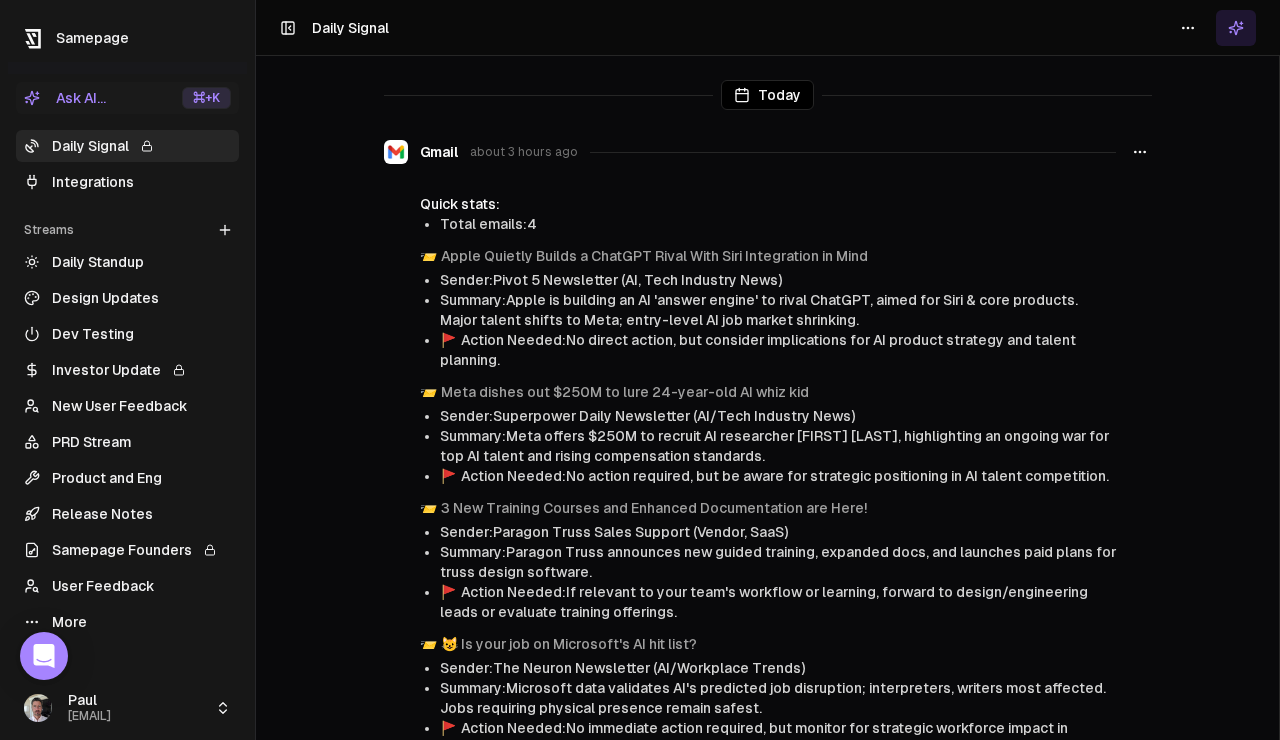 scroll, scrollTop: 17, scrollLeft: 0, axis: vertical 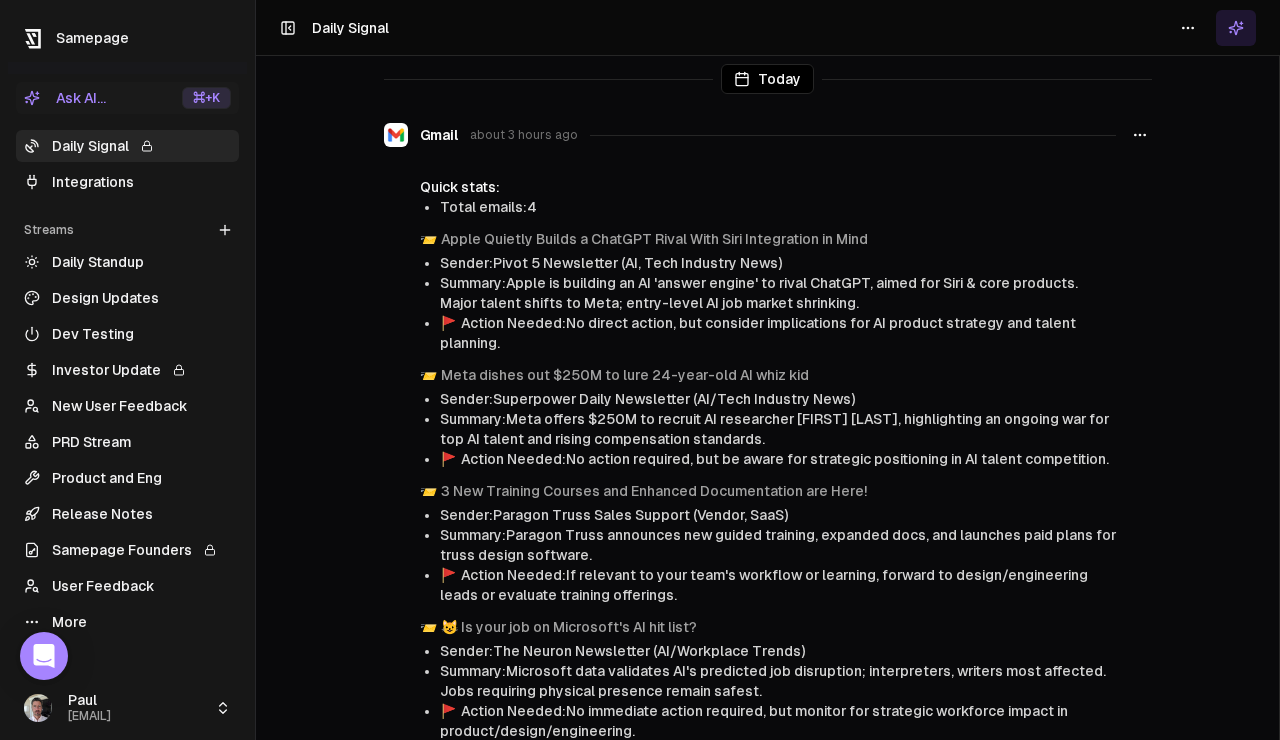 click 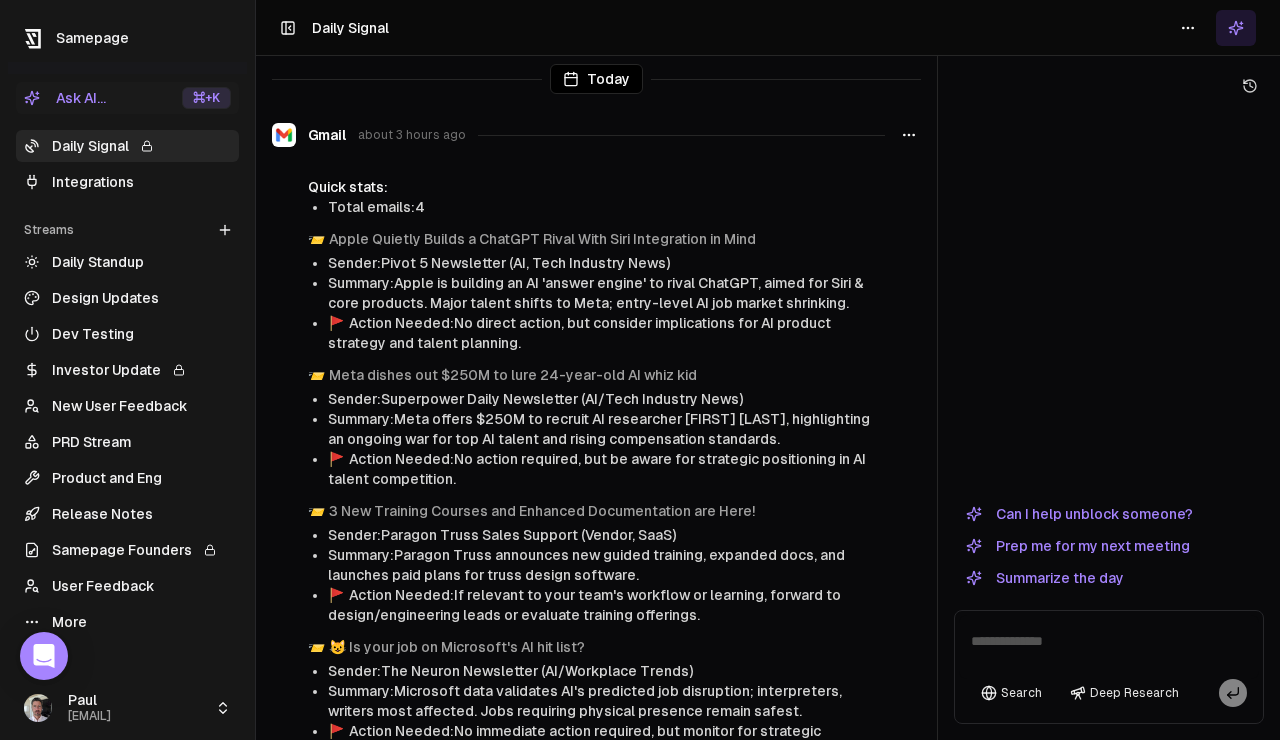 click at bounding box center [1109, 647] 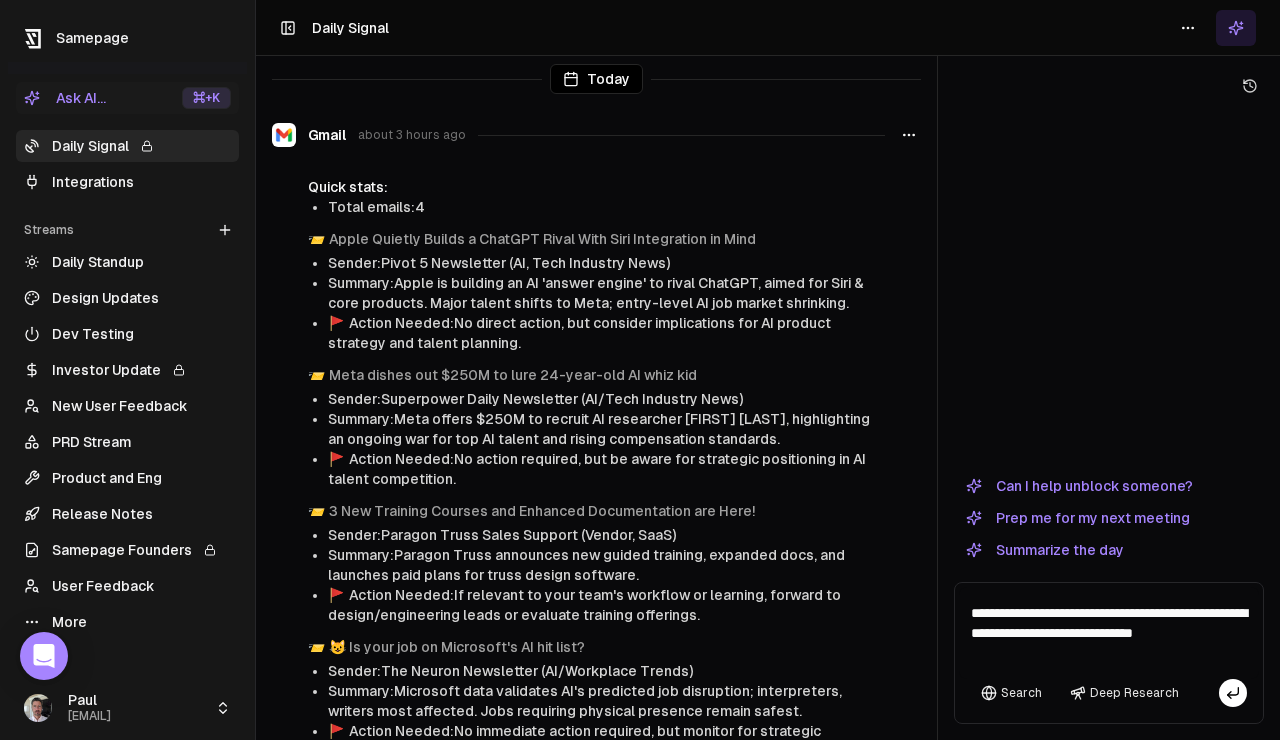 type on "**********" 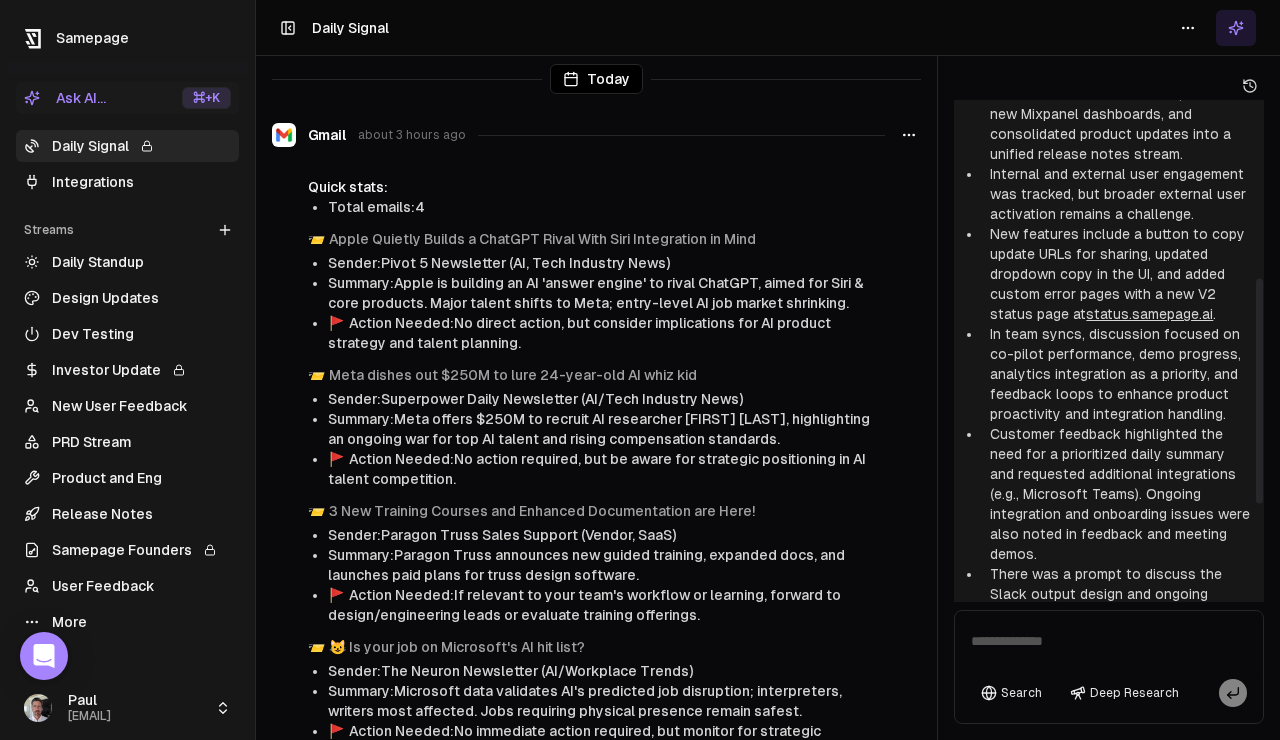 scroll, scrollTop: 616, scrollLeft: 0, axis: vertical 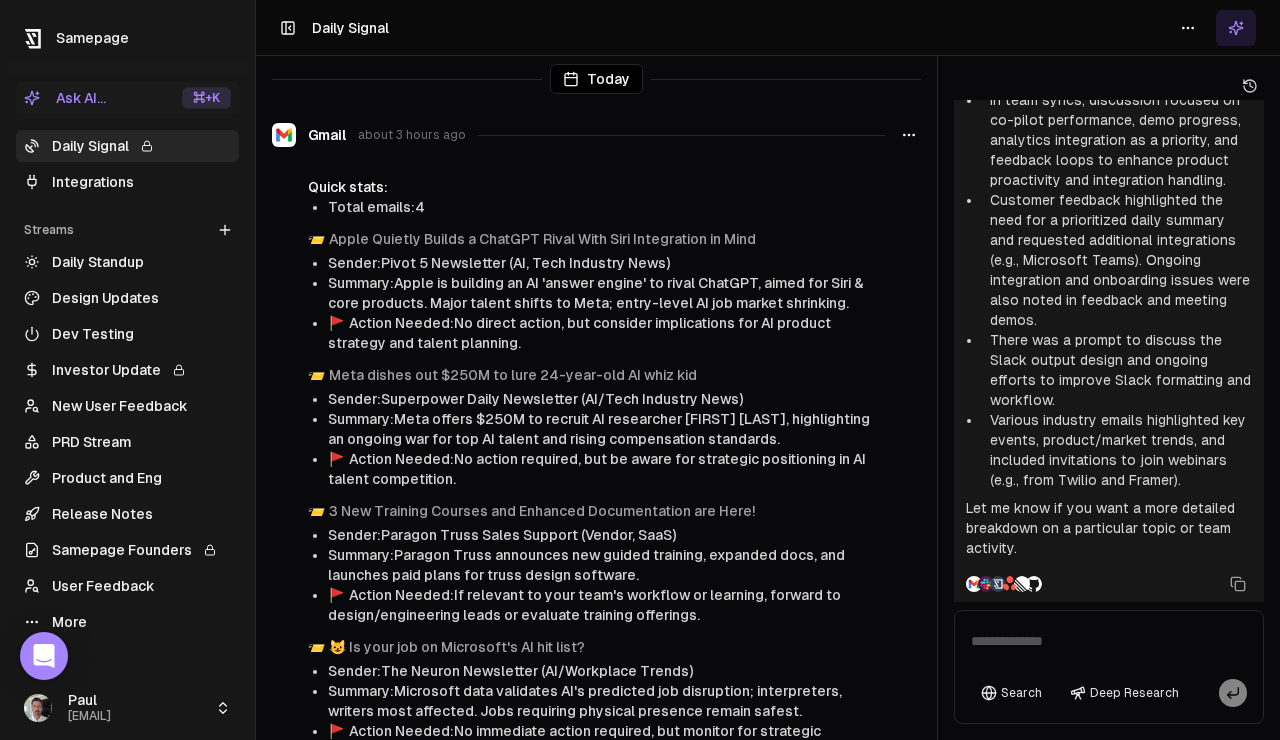 click at bounding box center (1109, 647) 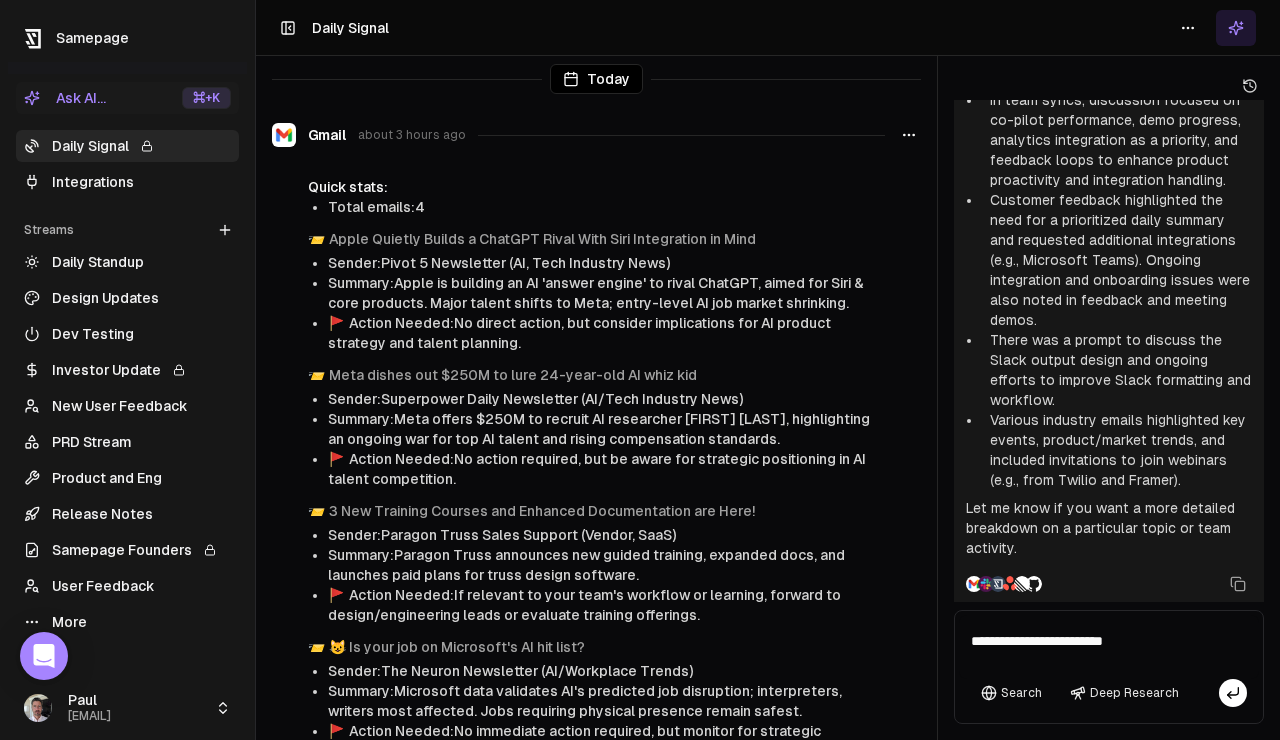 type on "**********" 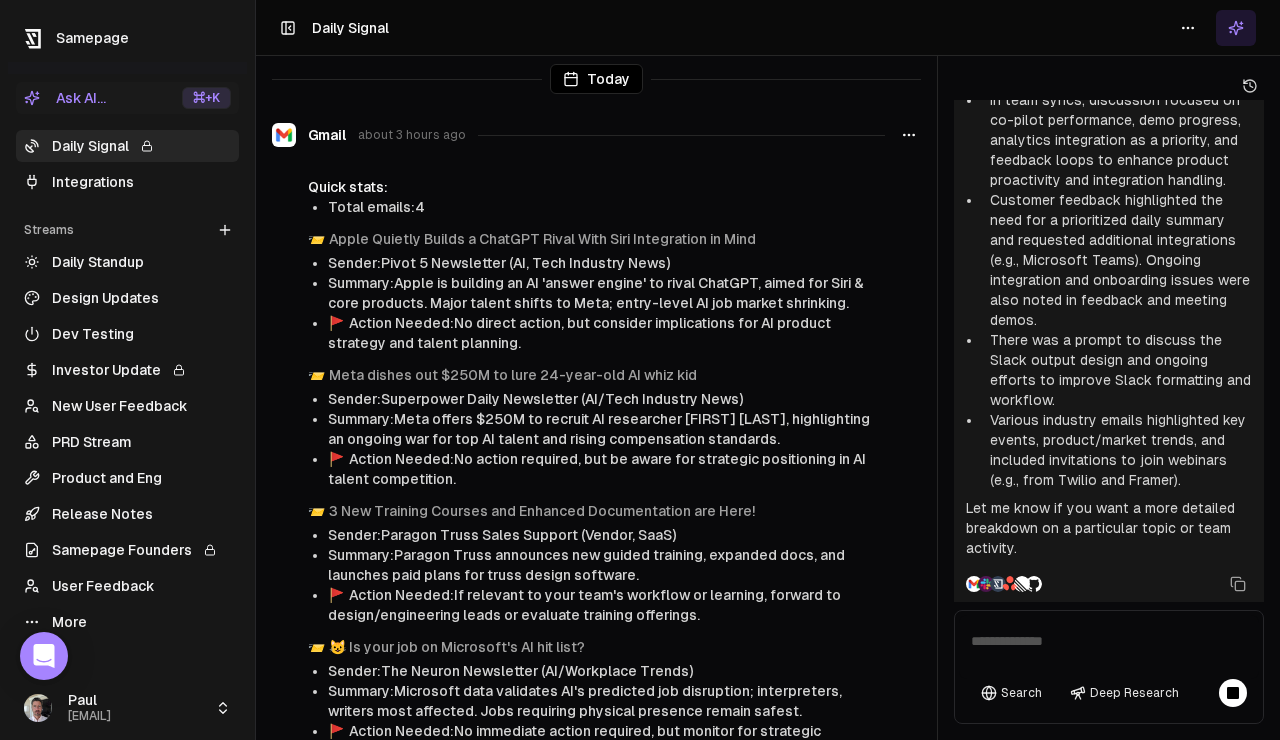 scroll, scrollTop: 728, scrollLeft: 0, axis: vertical 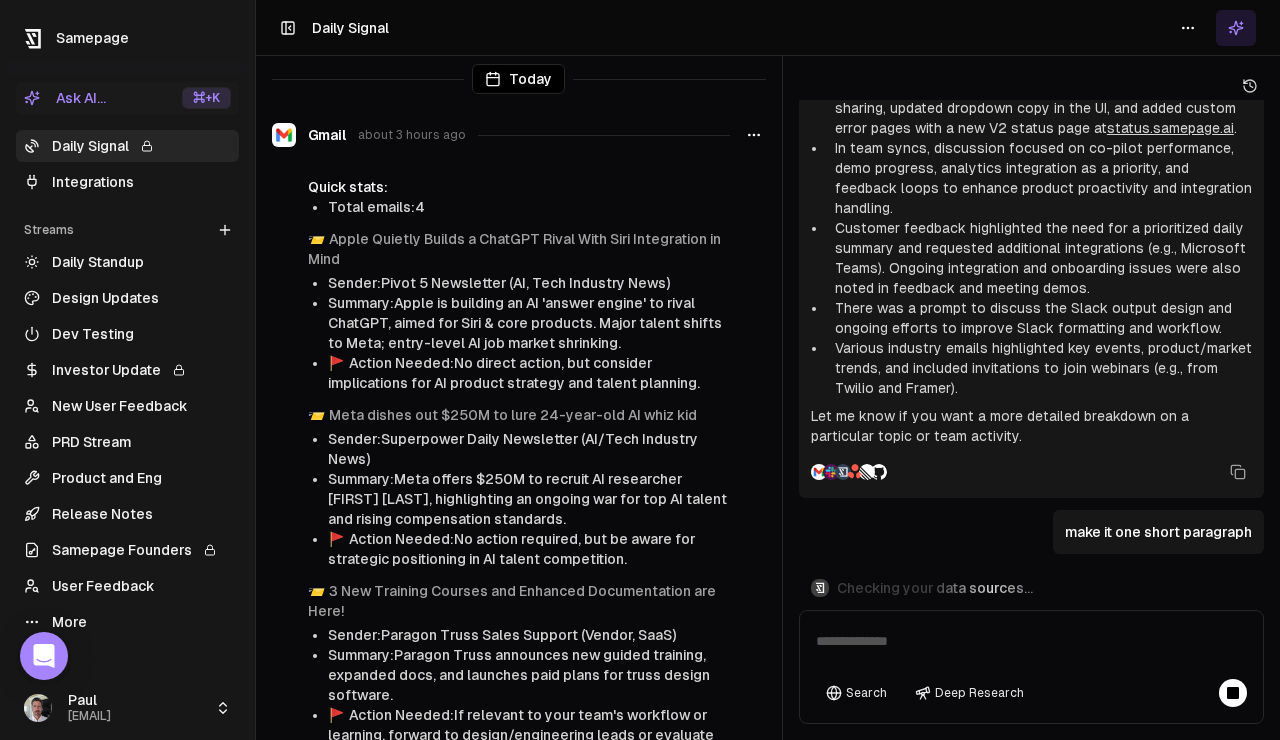 click at bounding box center (782, 370) 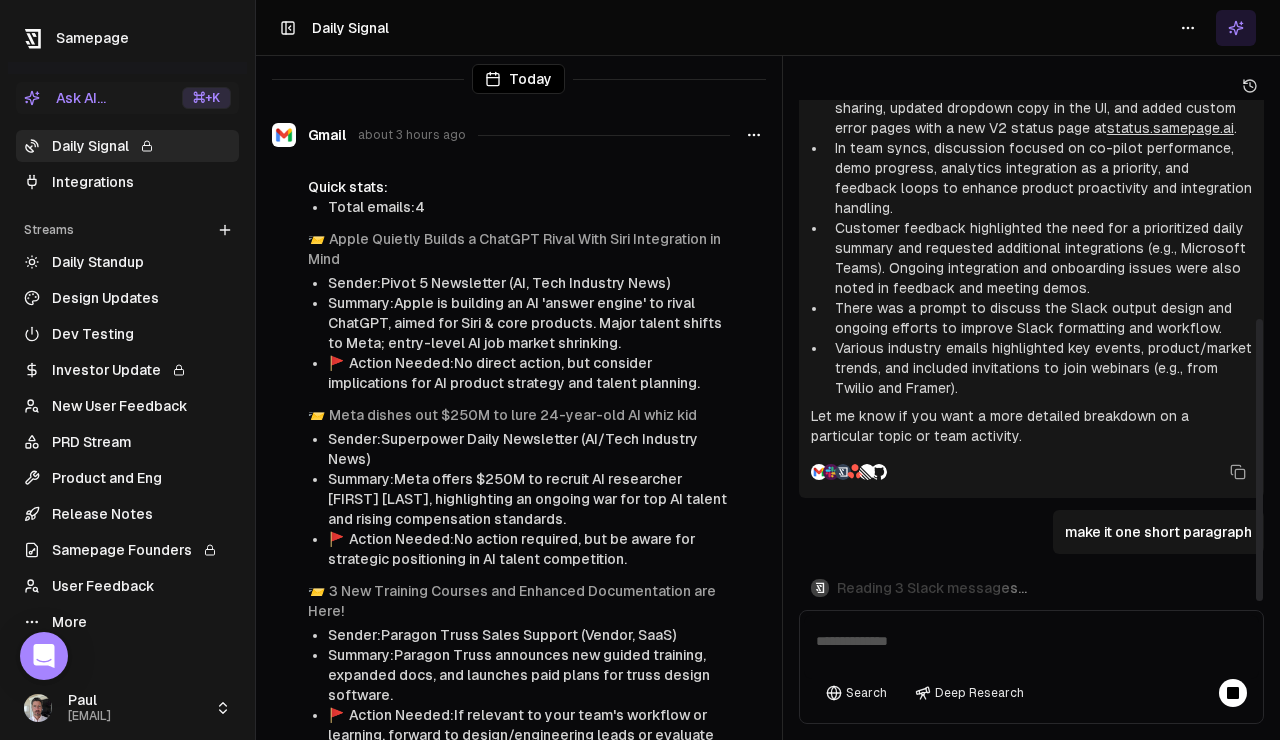 scroll, scrollTop: 598, scrollLeft: 0, axis: vertical 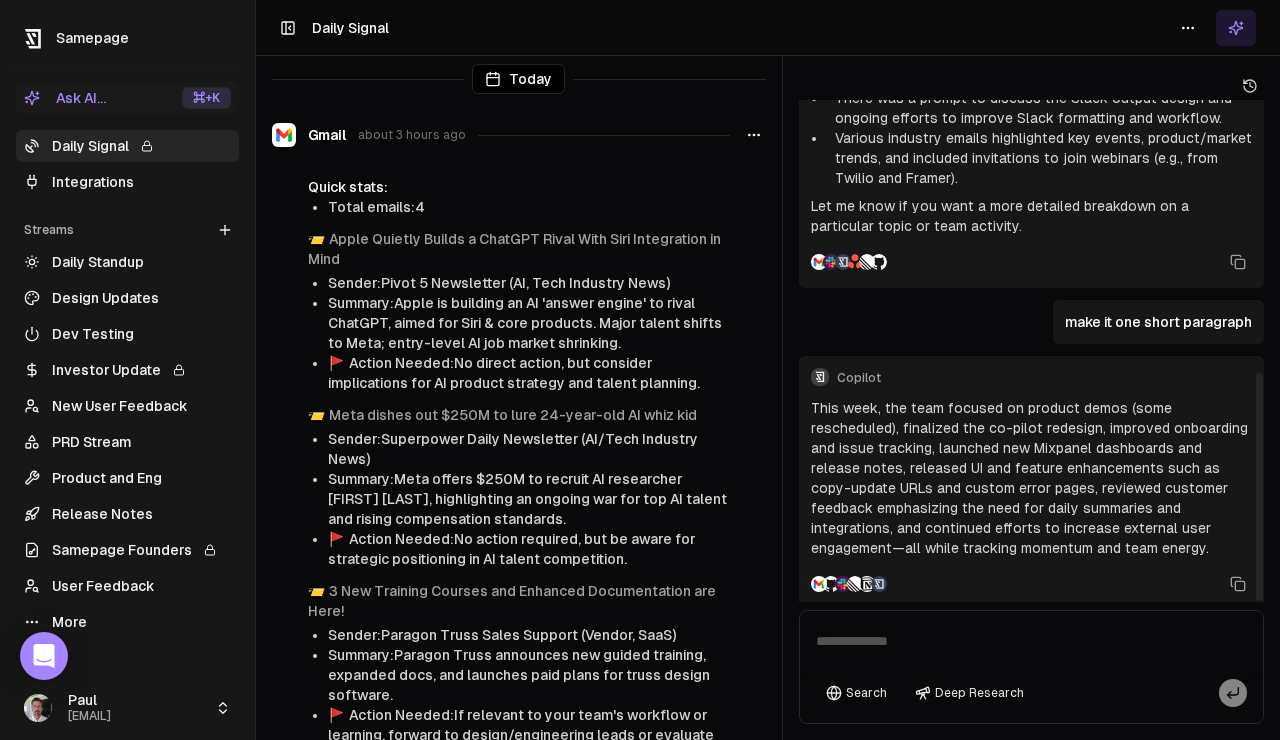 click at bounding box center [1031, 647] 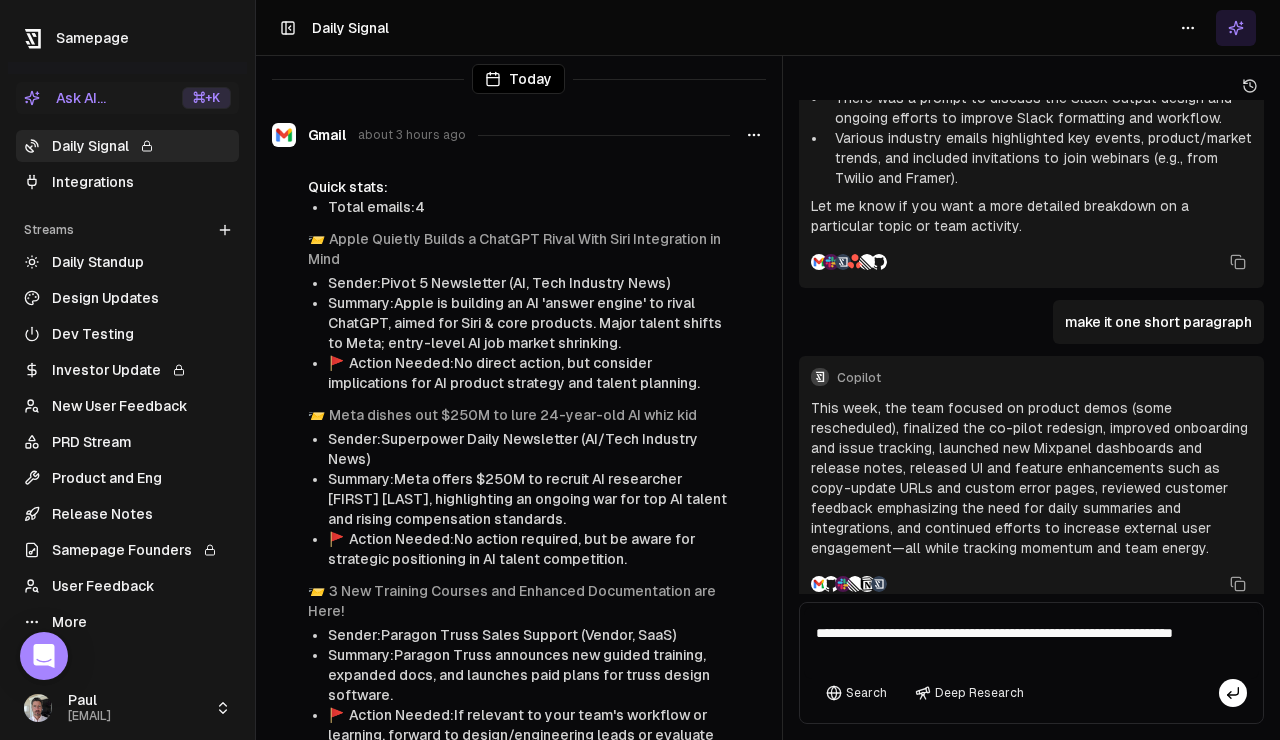type on "**********" 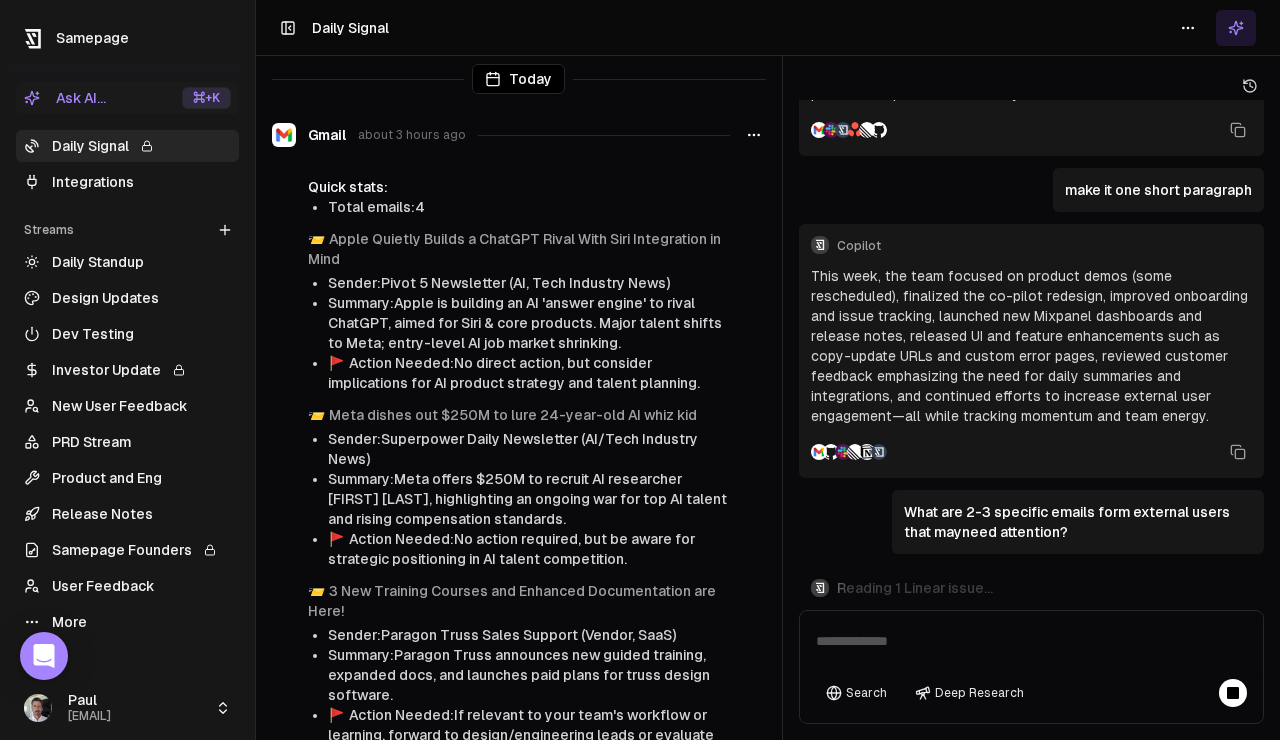 scroll, scrollTop: 940, scrollLeft: 0, axis: vertical 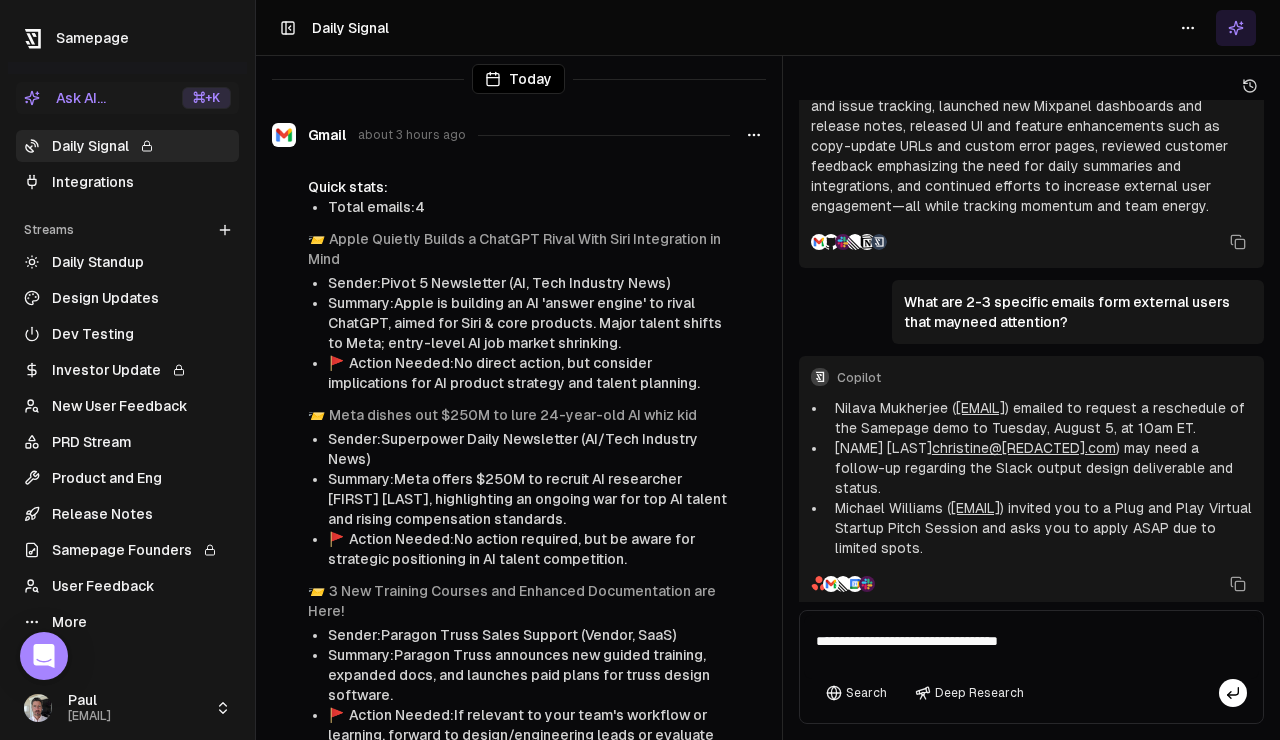 type on "**********" 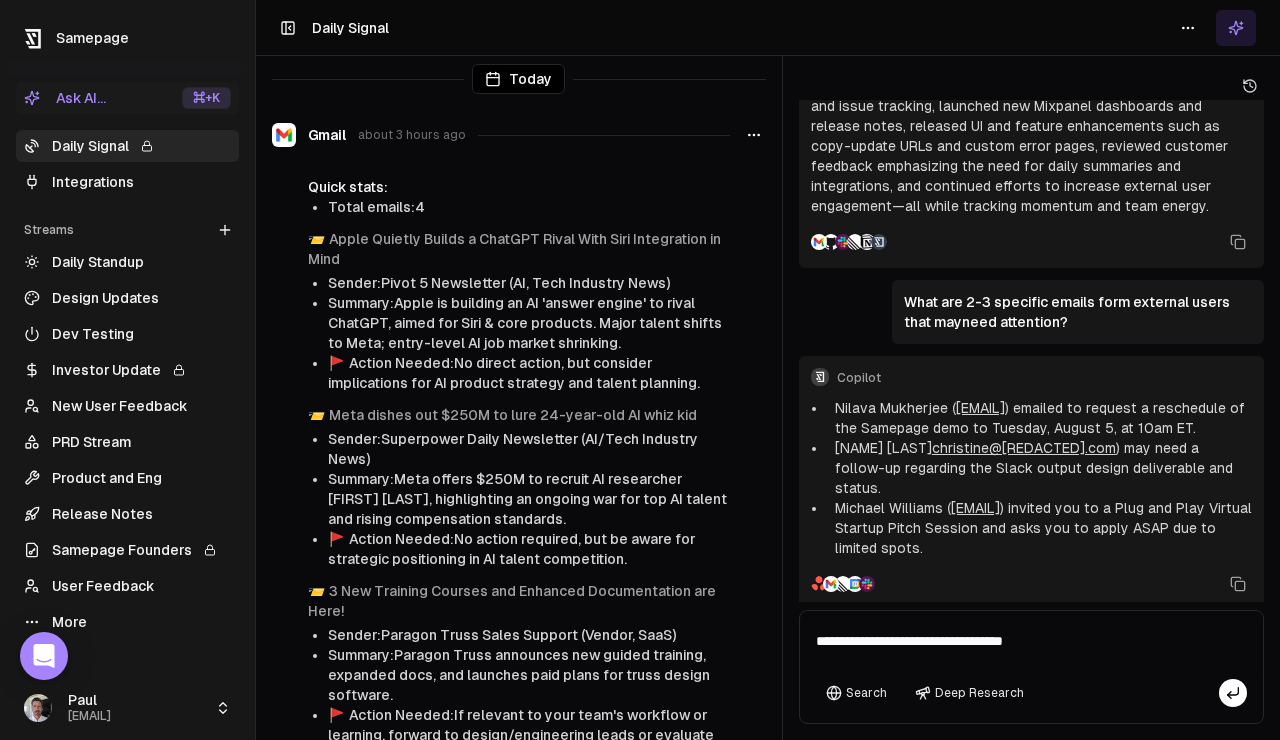 type 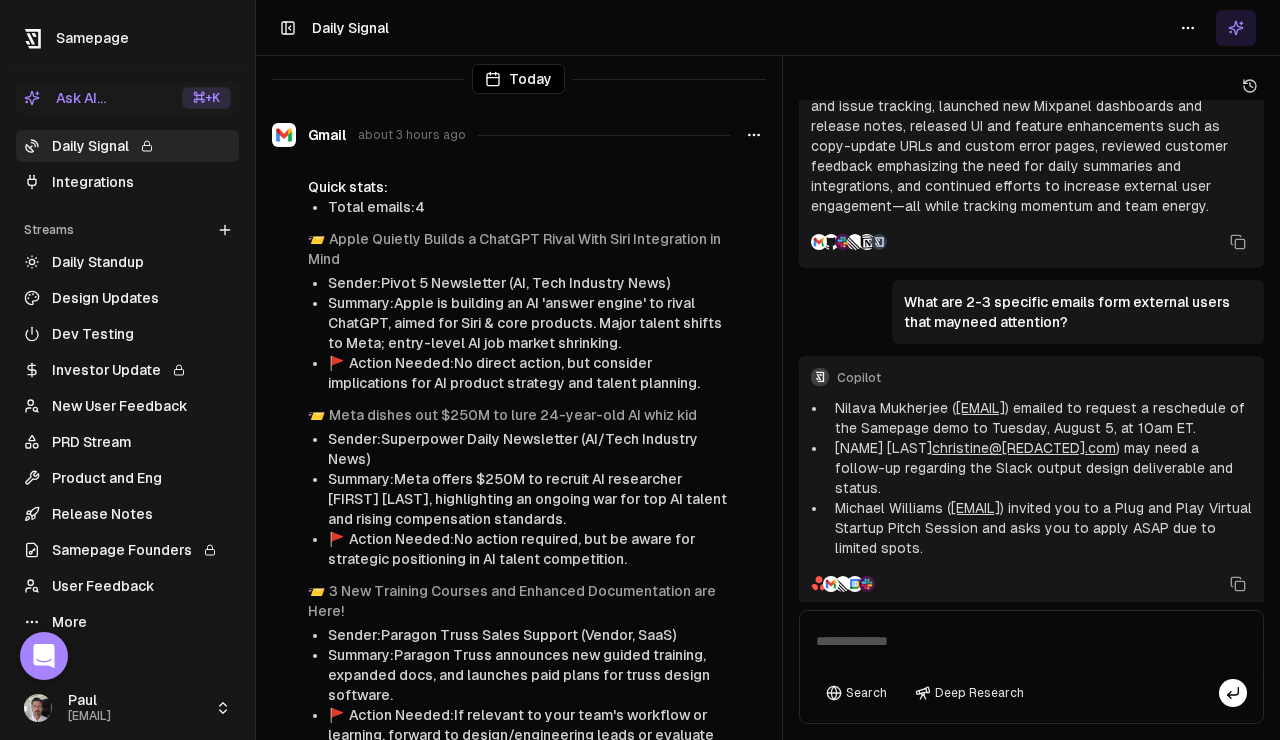 scroll, scrollTop: 1052, scrollLeft: 0, axis: vertical 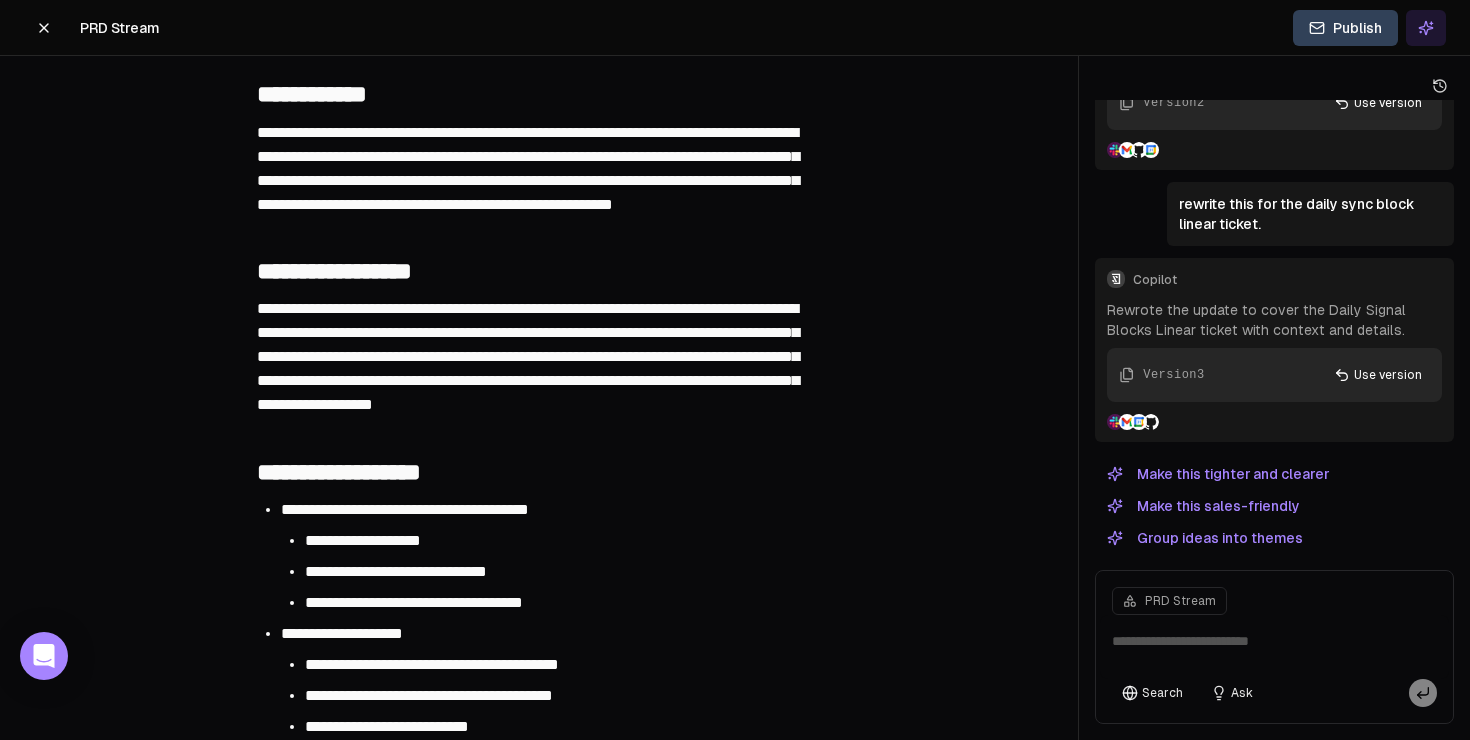 click 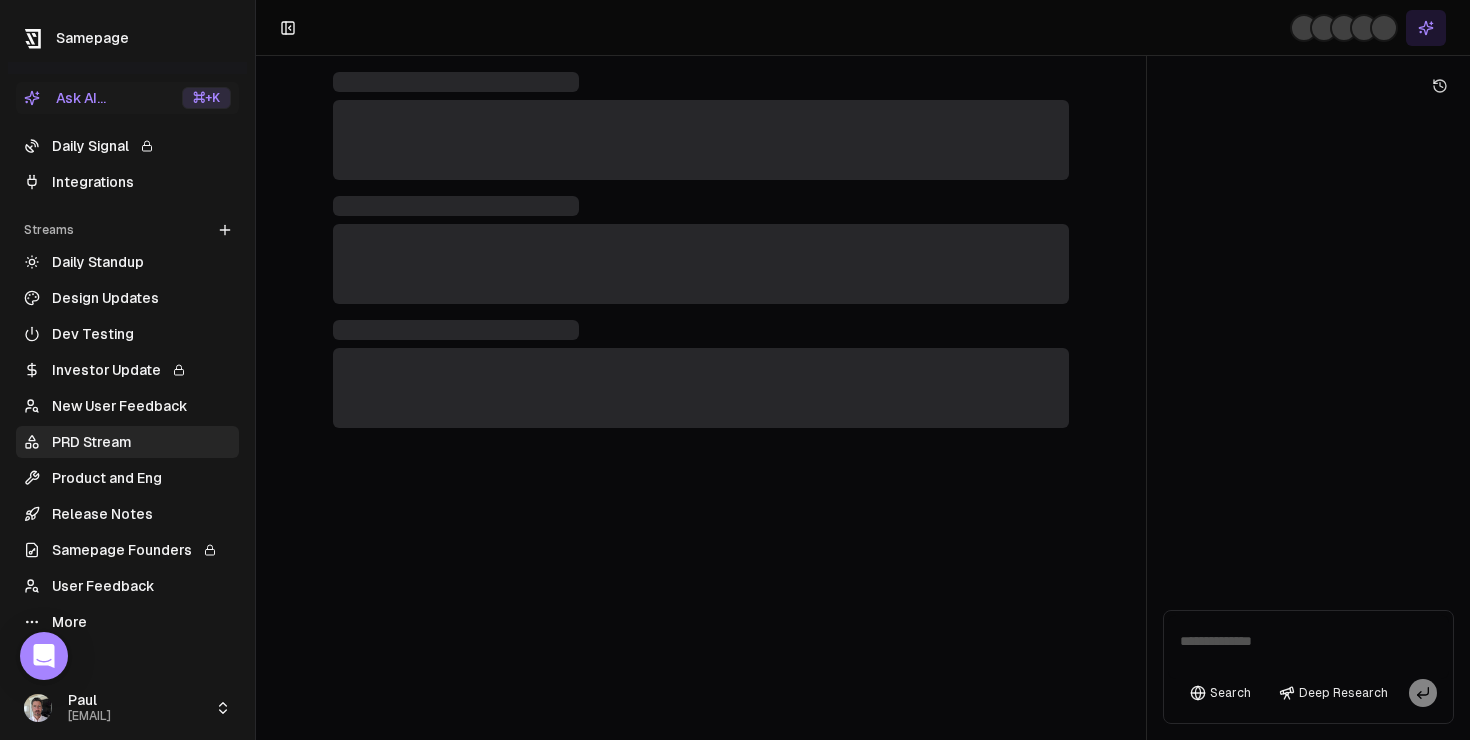 scroll, scrollTop: 0, scrollLeft: 0, axis: both 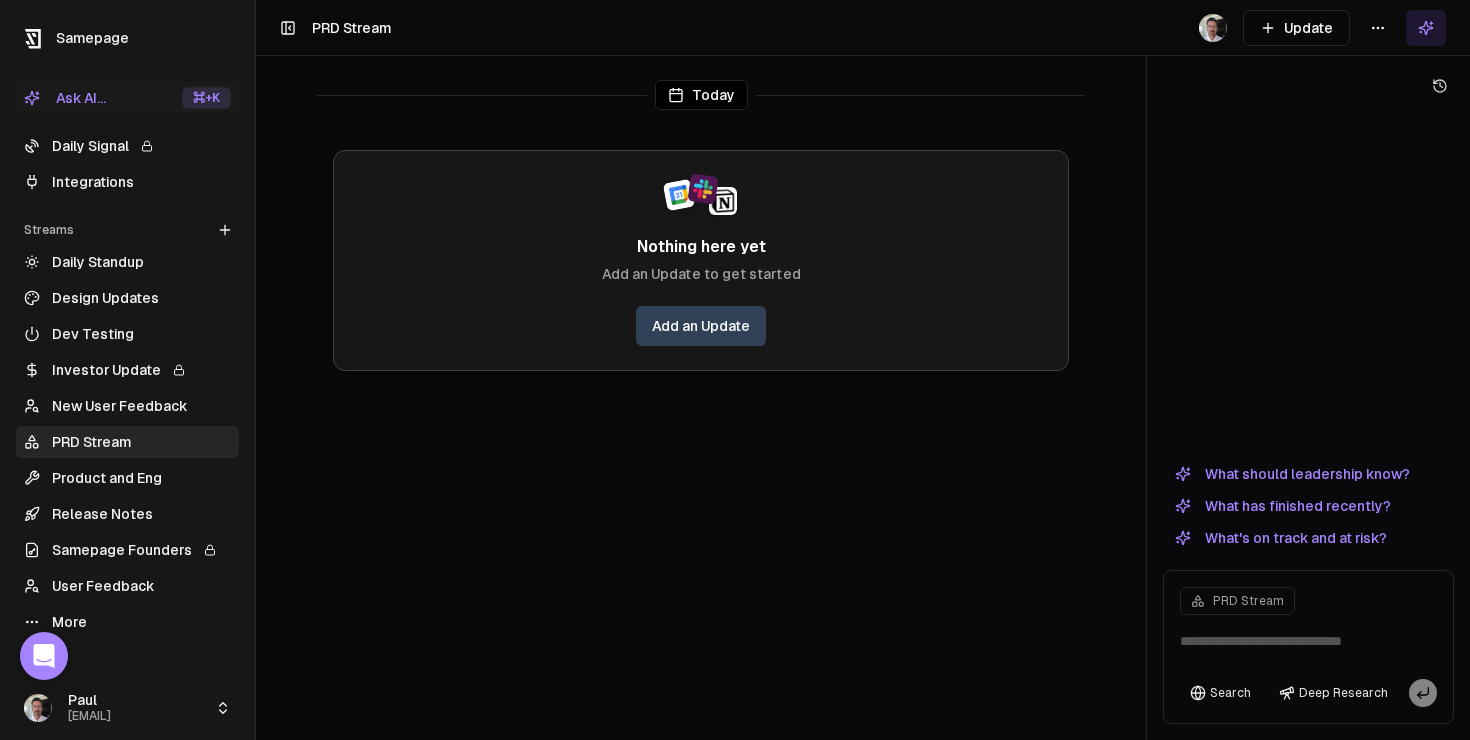 click on "Release Notes" at bounding box center [127, 514] 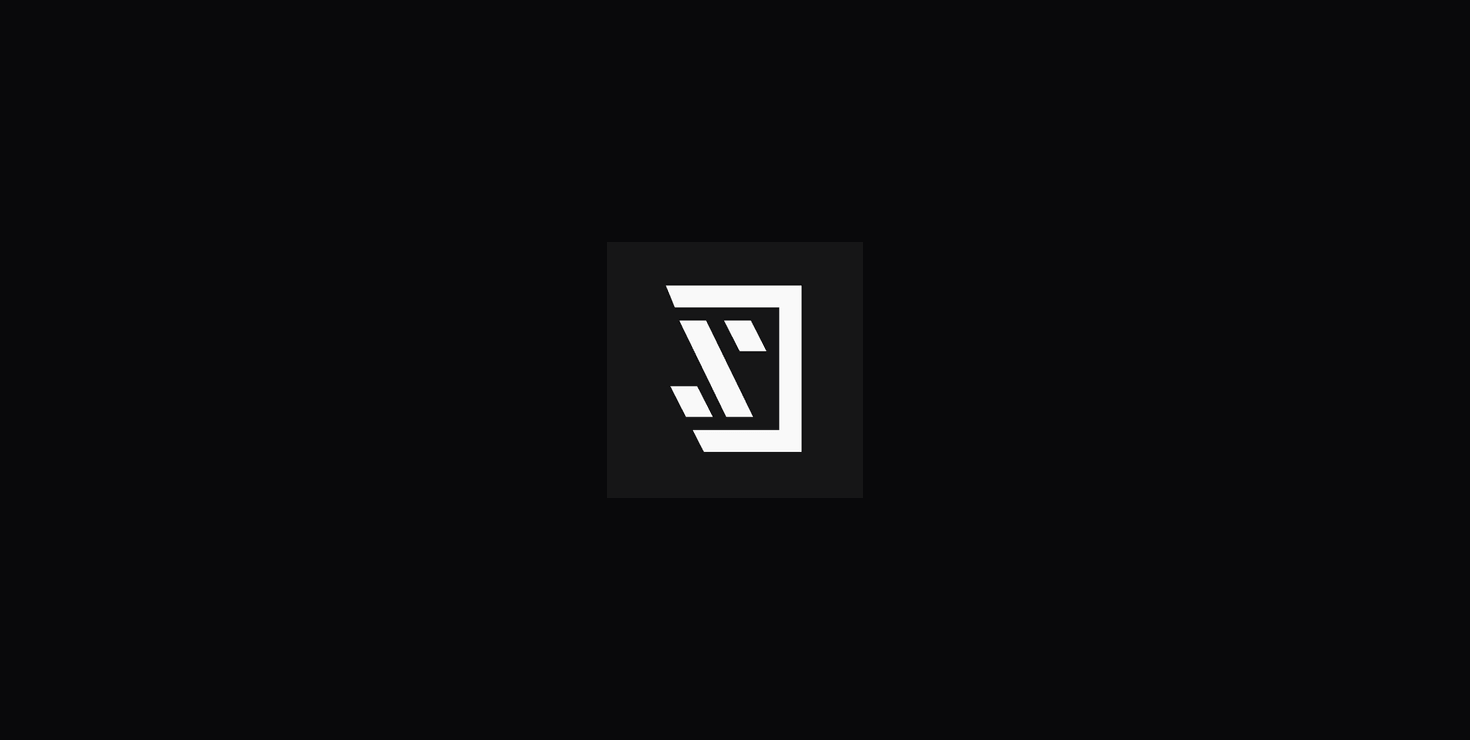 scroll, scrollTop: 0, scrollLeft: 0, axis: both 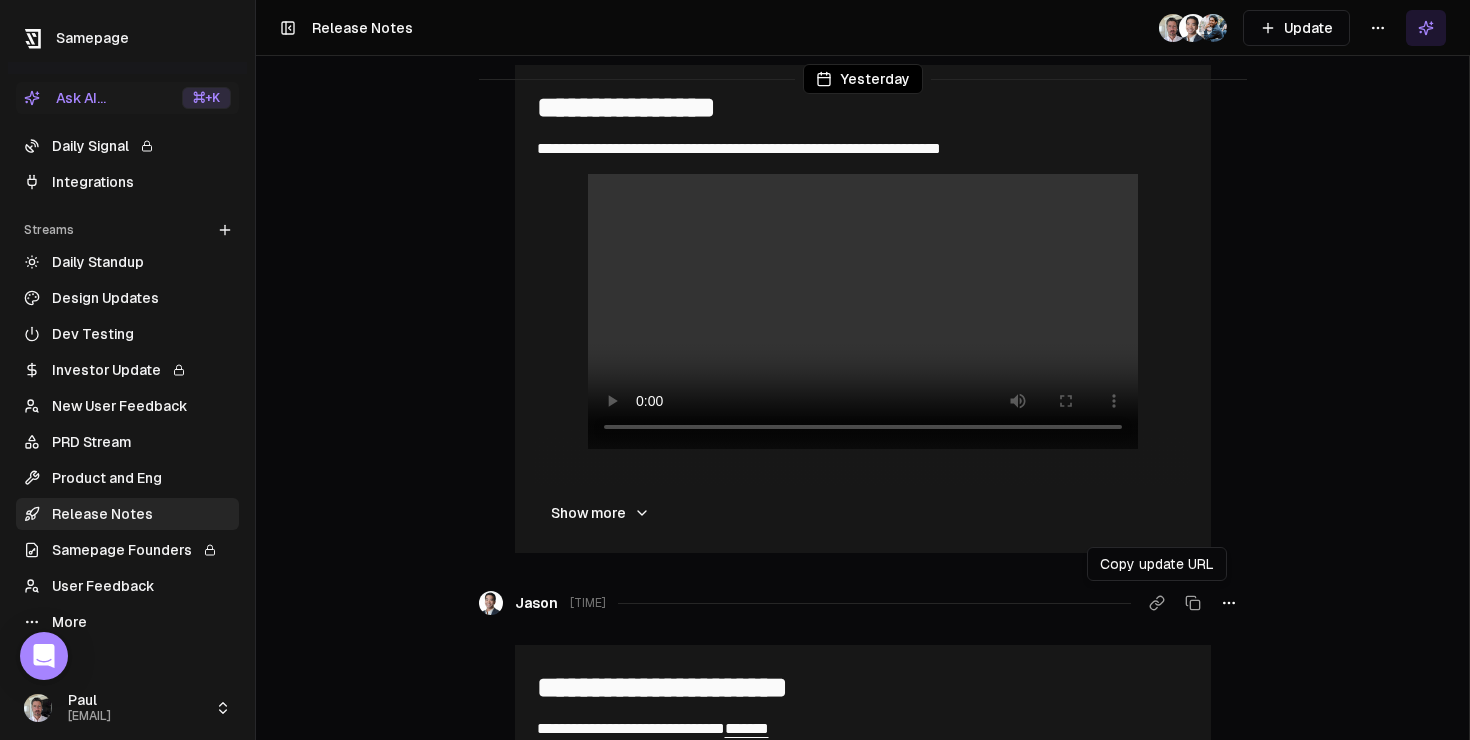 click 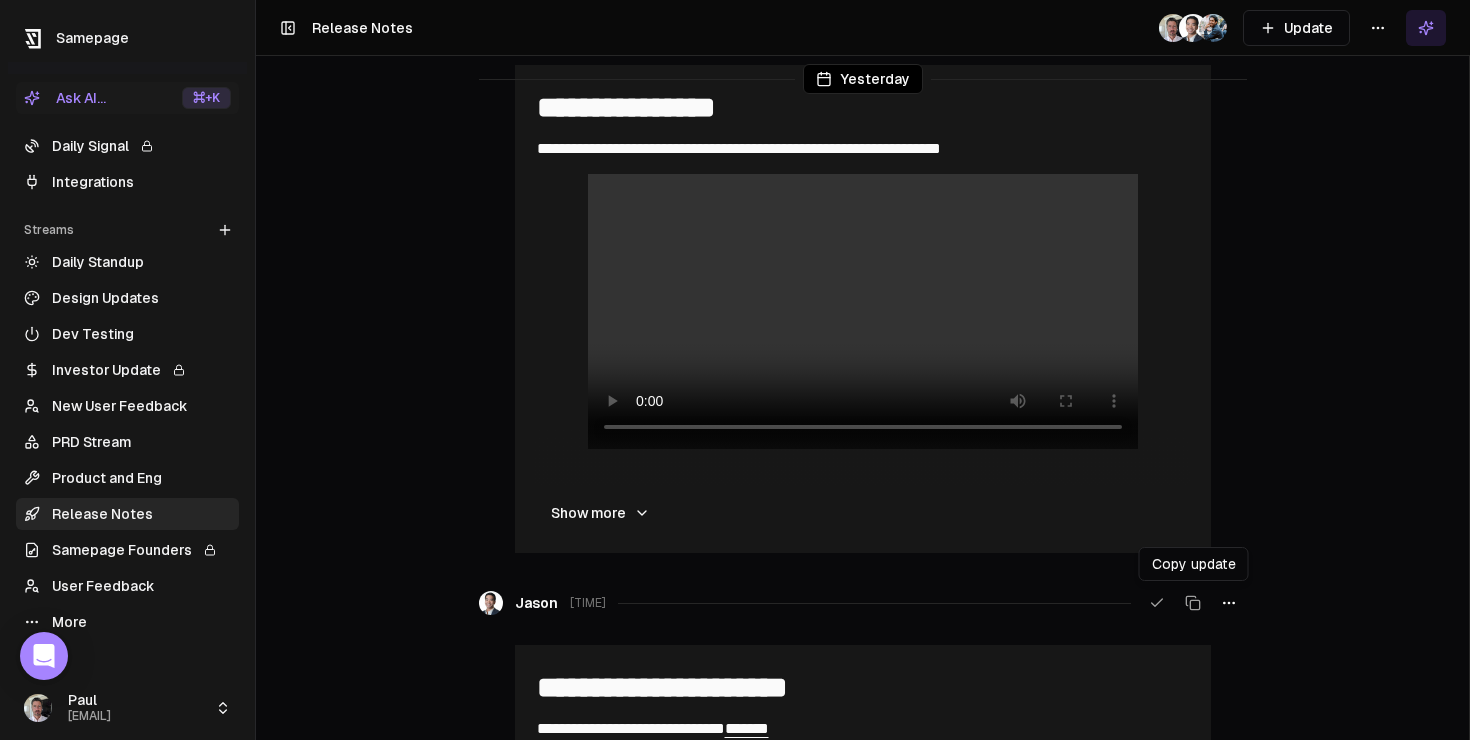 click 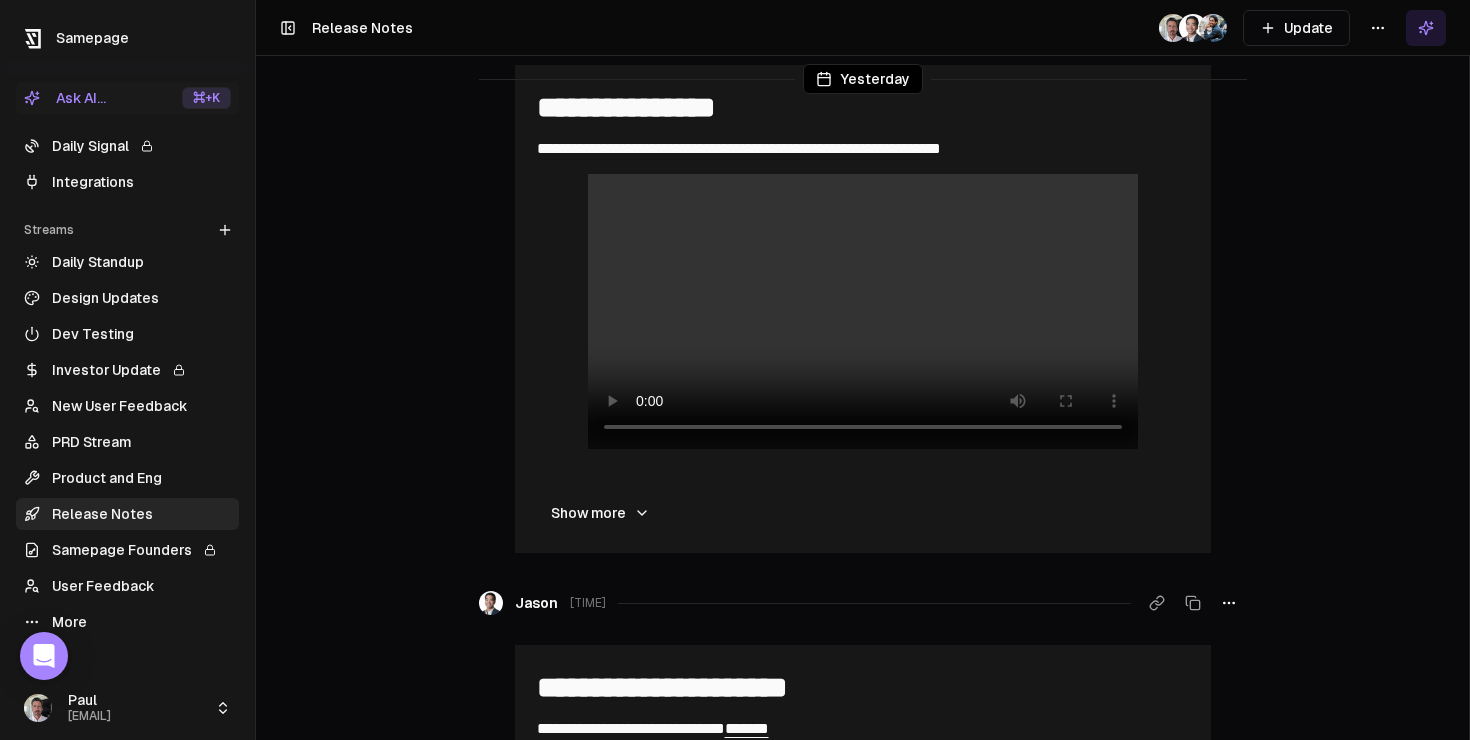 scroll, scrollTop: 78, scrollLeft: 0, axis: vertical 